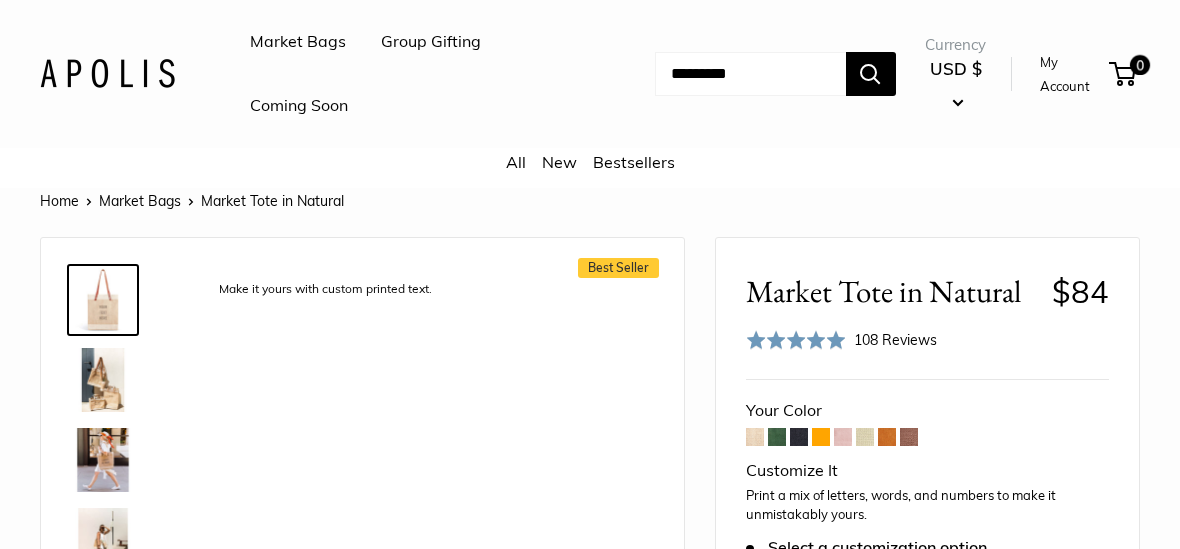 scroll, scrollTop: 0, scrollLeft: 0, axis: both 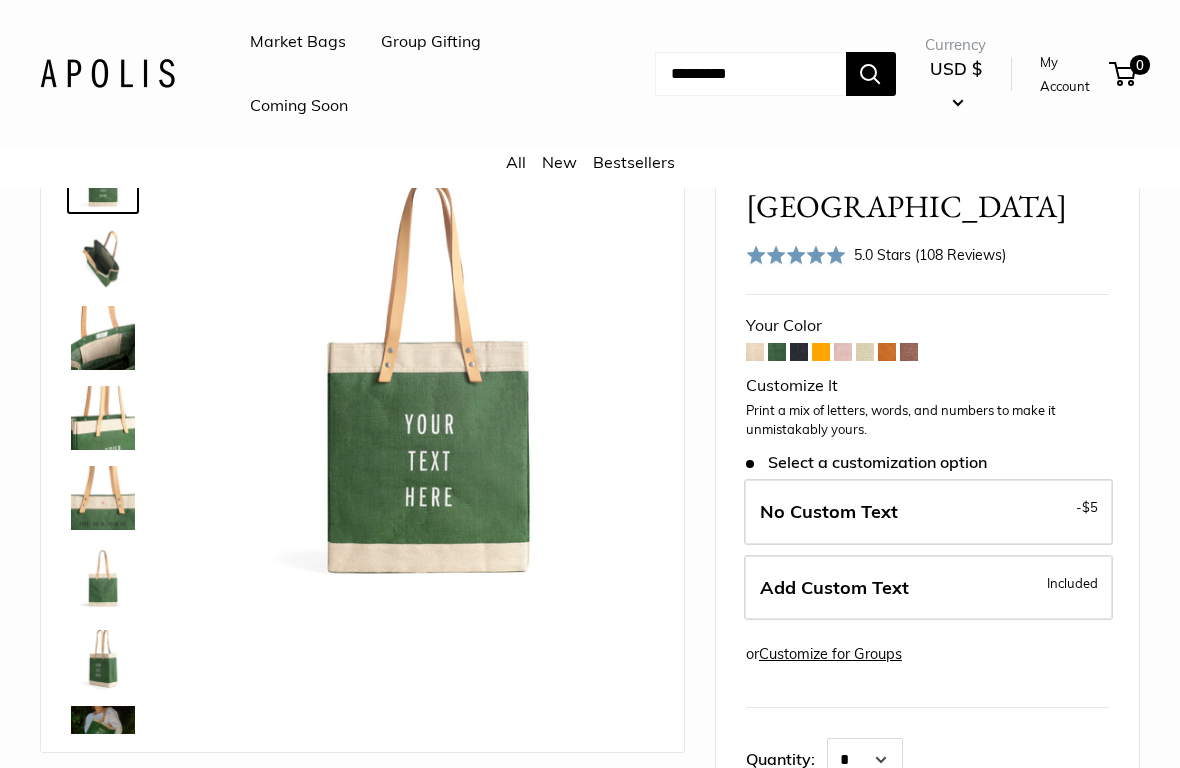 click at bounding box center [799, 352] 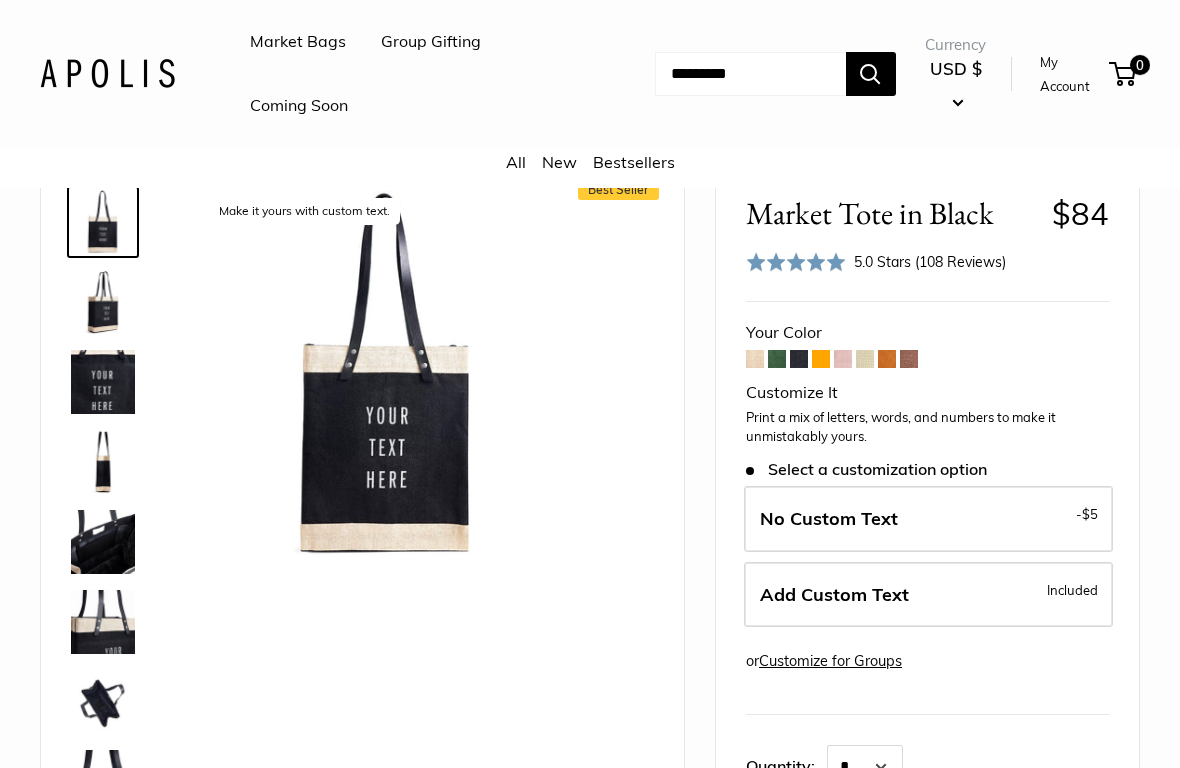 scroll, scrollTop: 79, scrollLeft: 0, axis: vertical 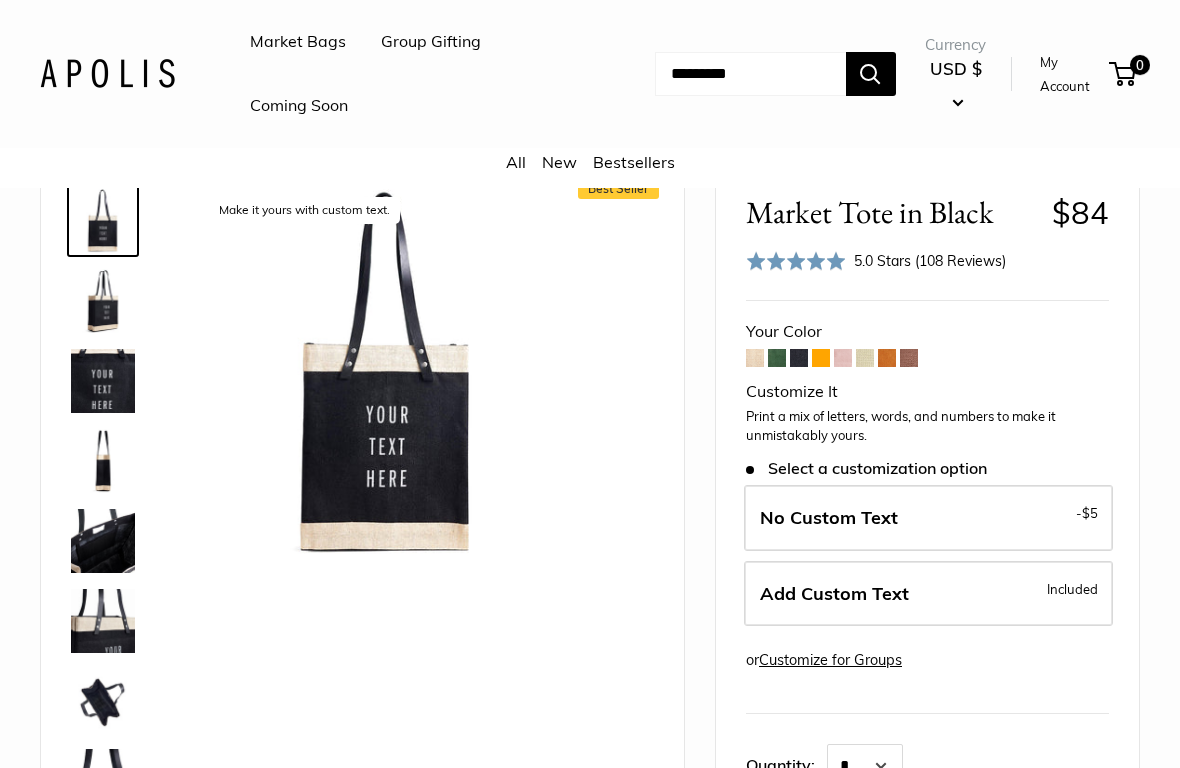 click at bounding box center [821, 358] 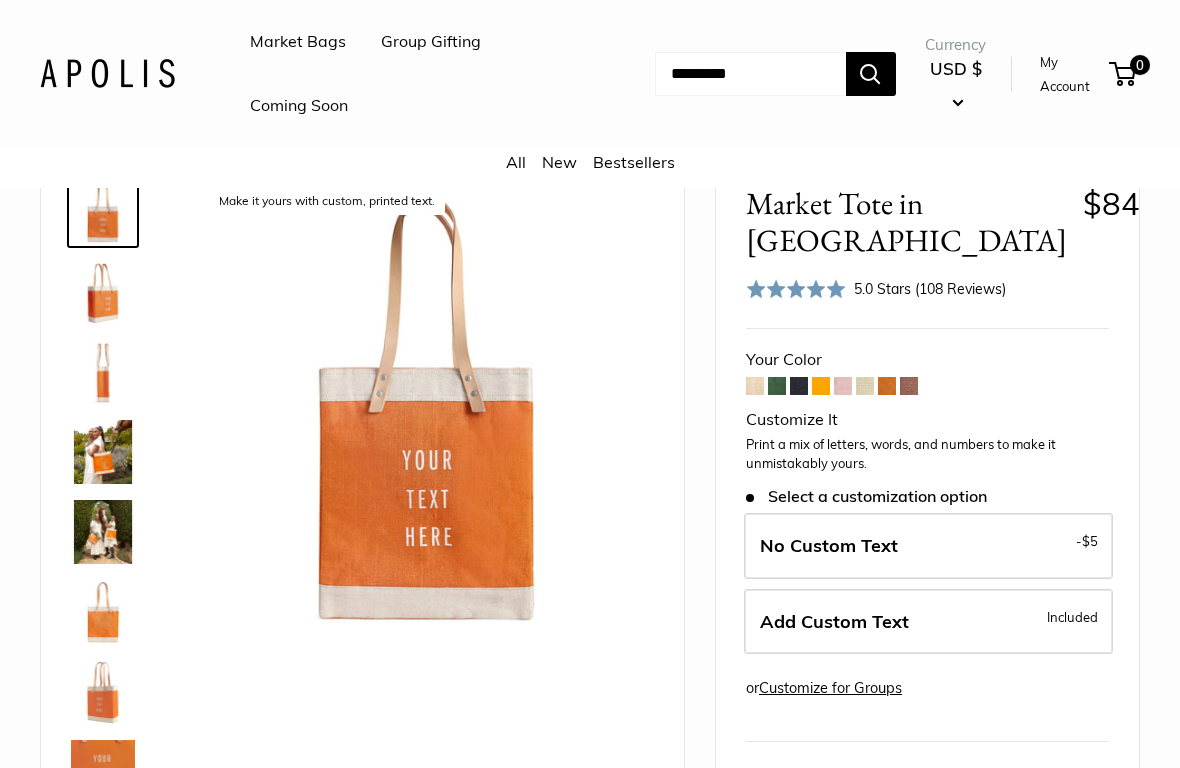 scroll, scrollTop: 123, scrollLeft: 0, axis: vertical 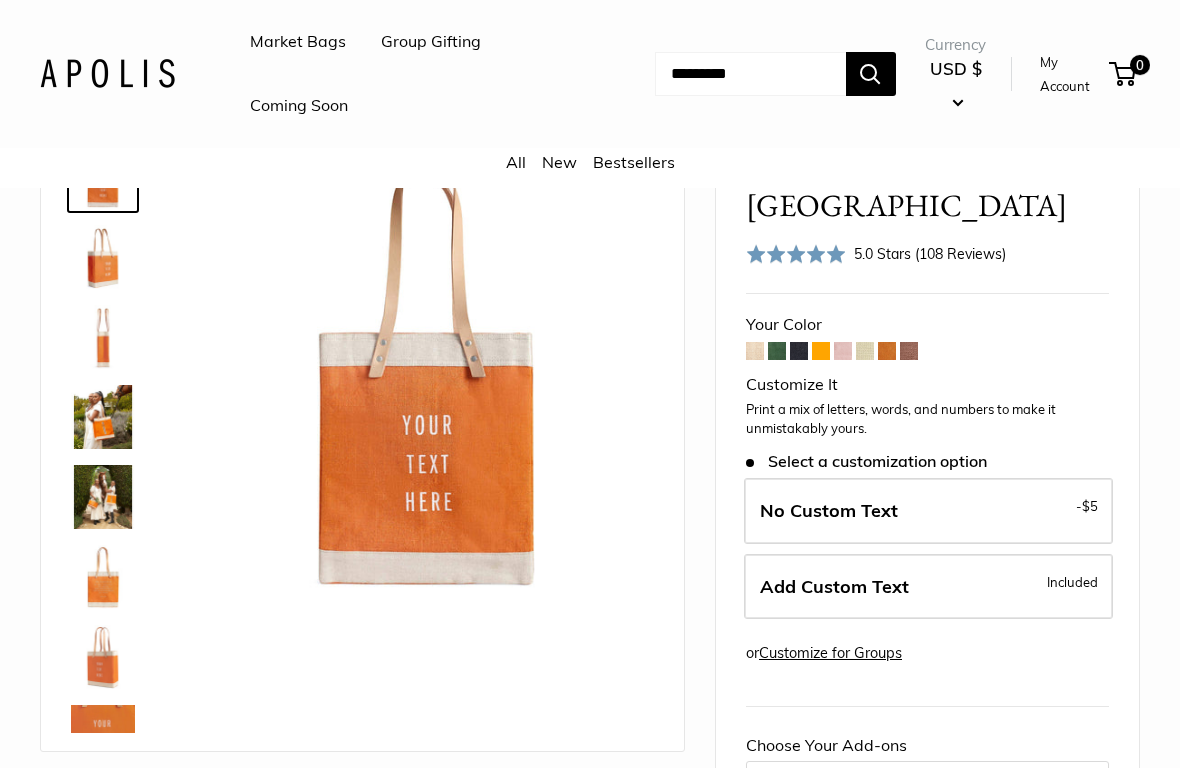 click at bounding box center (843, 351) 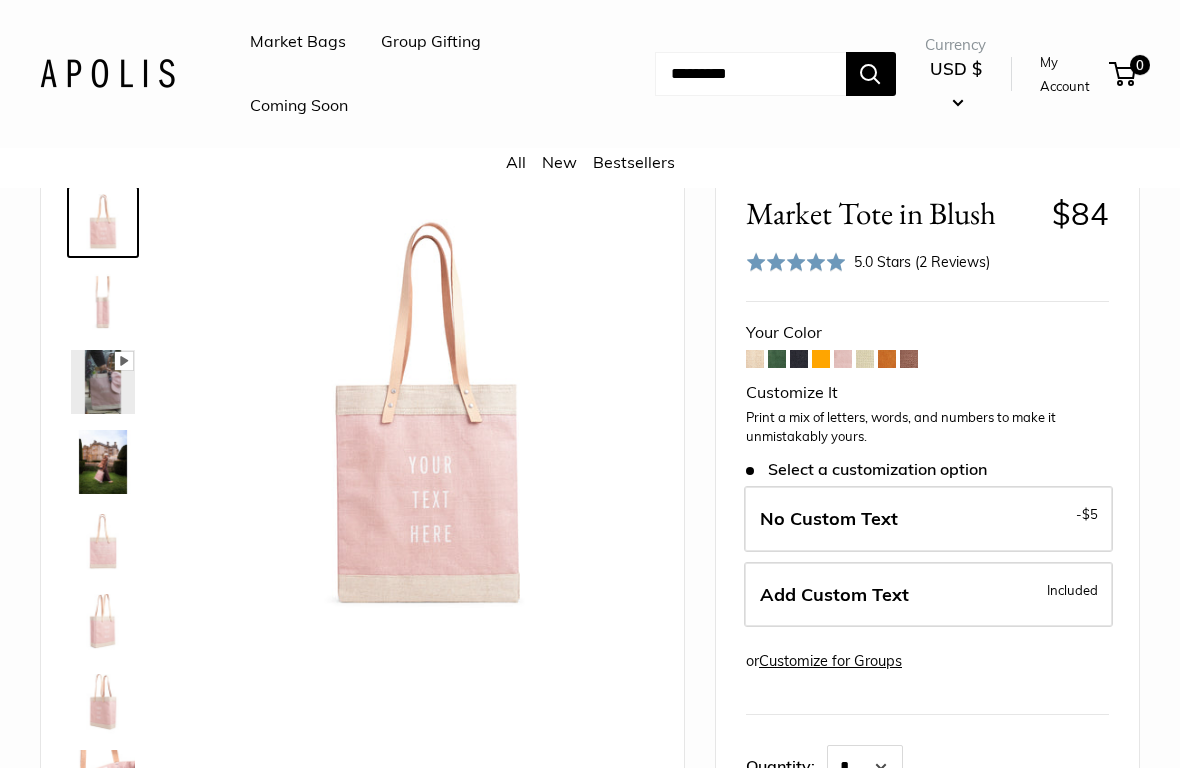 scroll, scrollTop: 103, scrollLeft: 0, axis: vertical 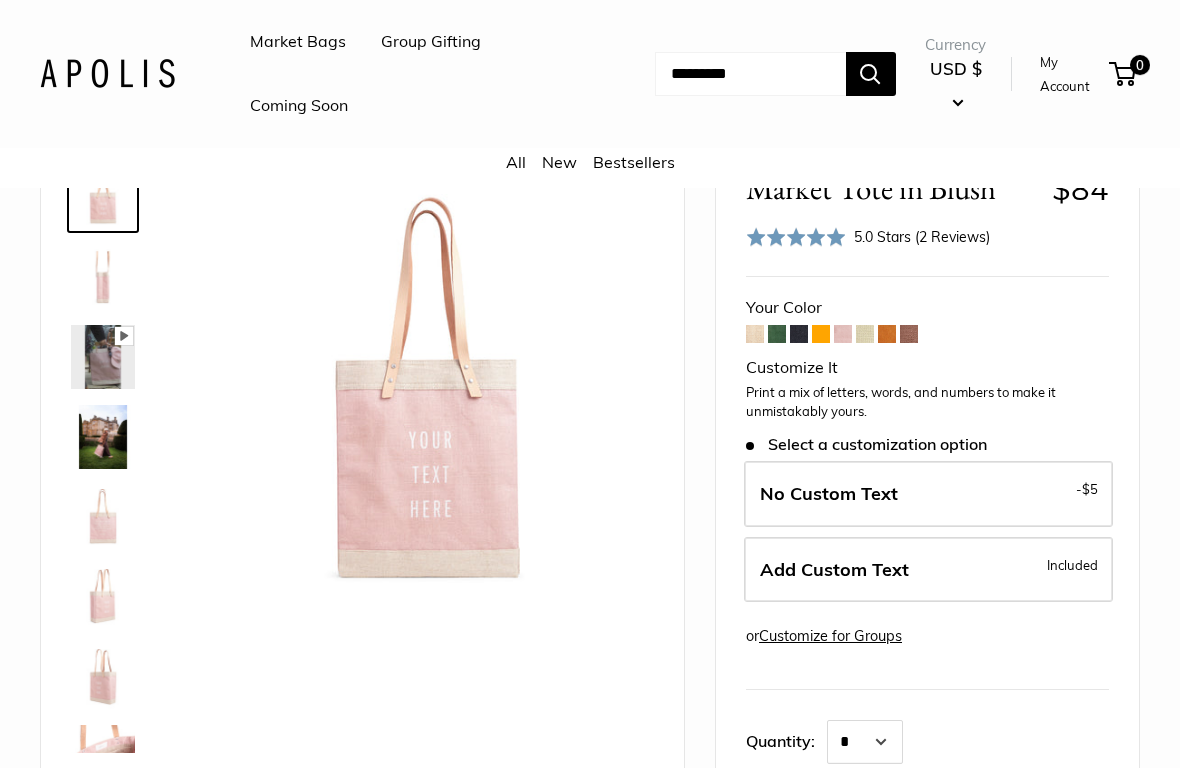 click at bounding box center (865, 334) 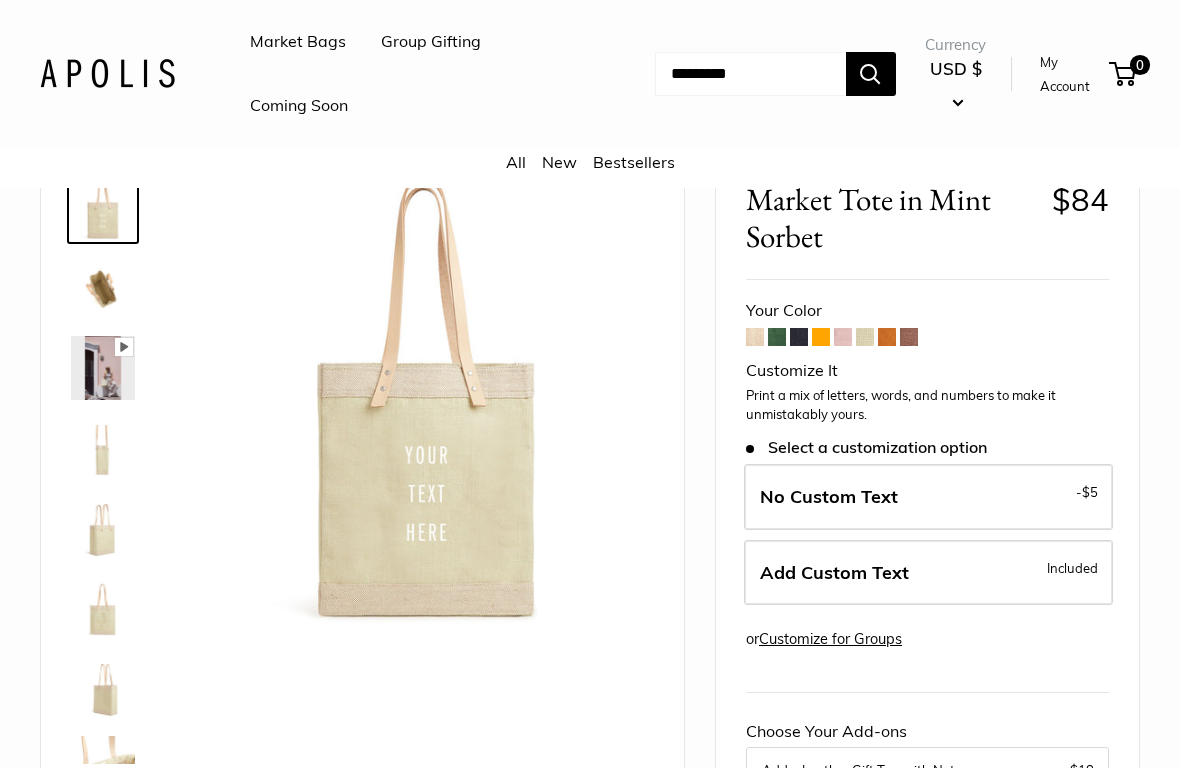 scroll, scrollTop: 98, scrollLeft: 0, axis: vertical 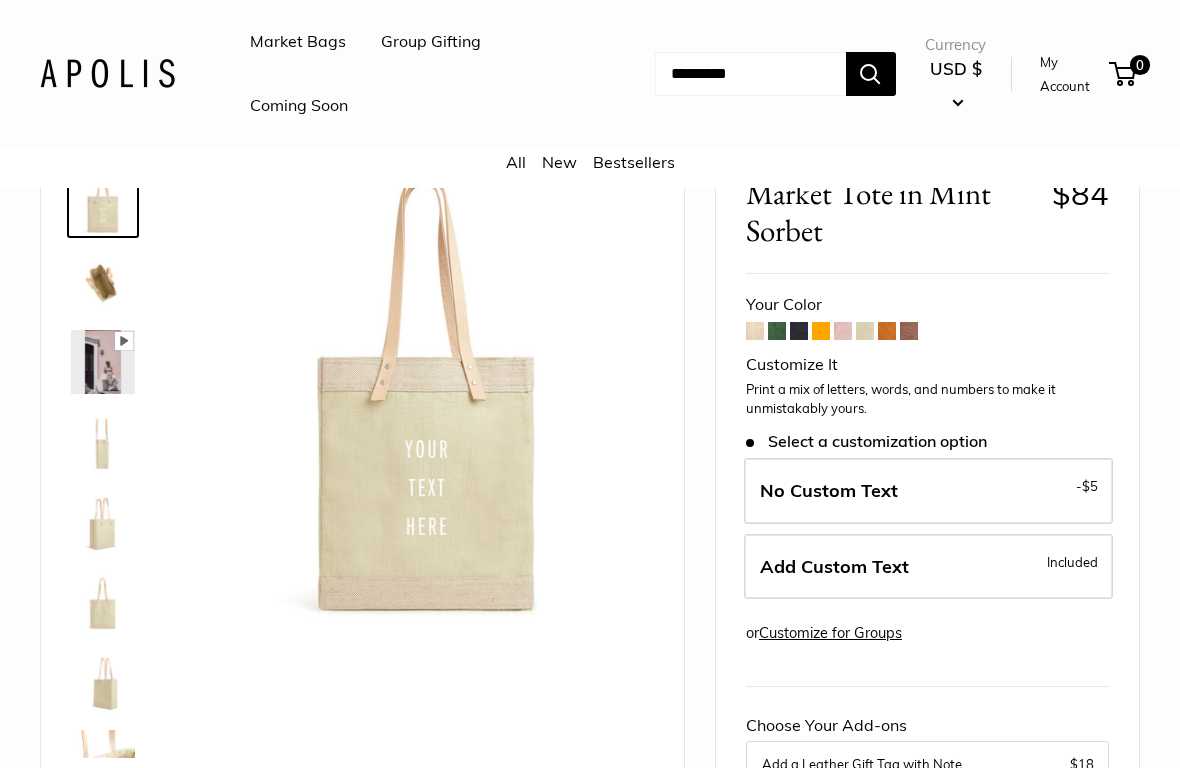 click at bounding box center (887, 331) 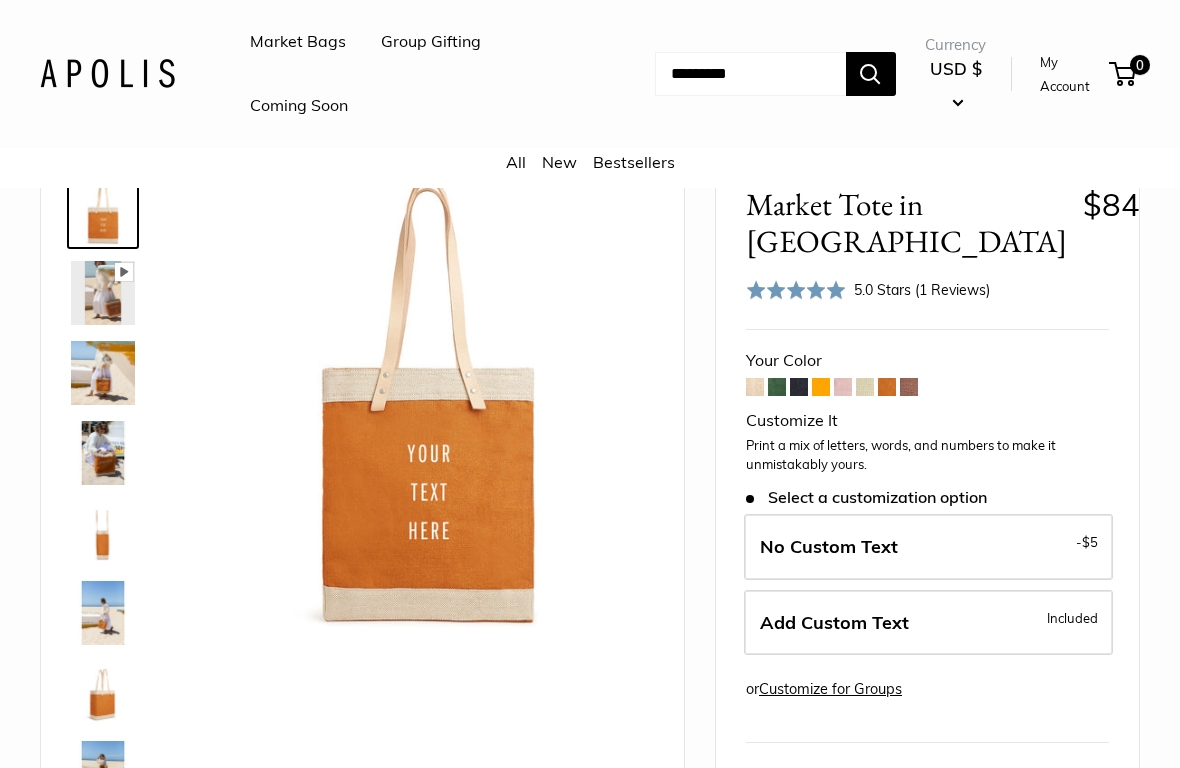 scroll, scrollTop: 98, scrollLeft: 0, axis: vertical 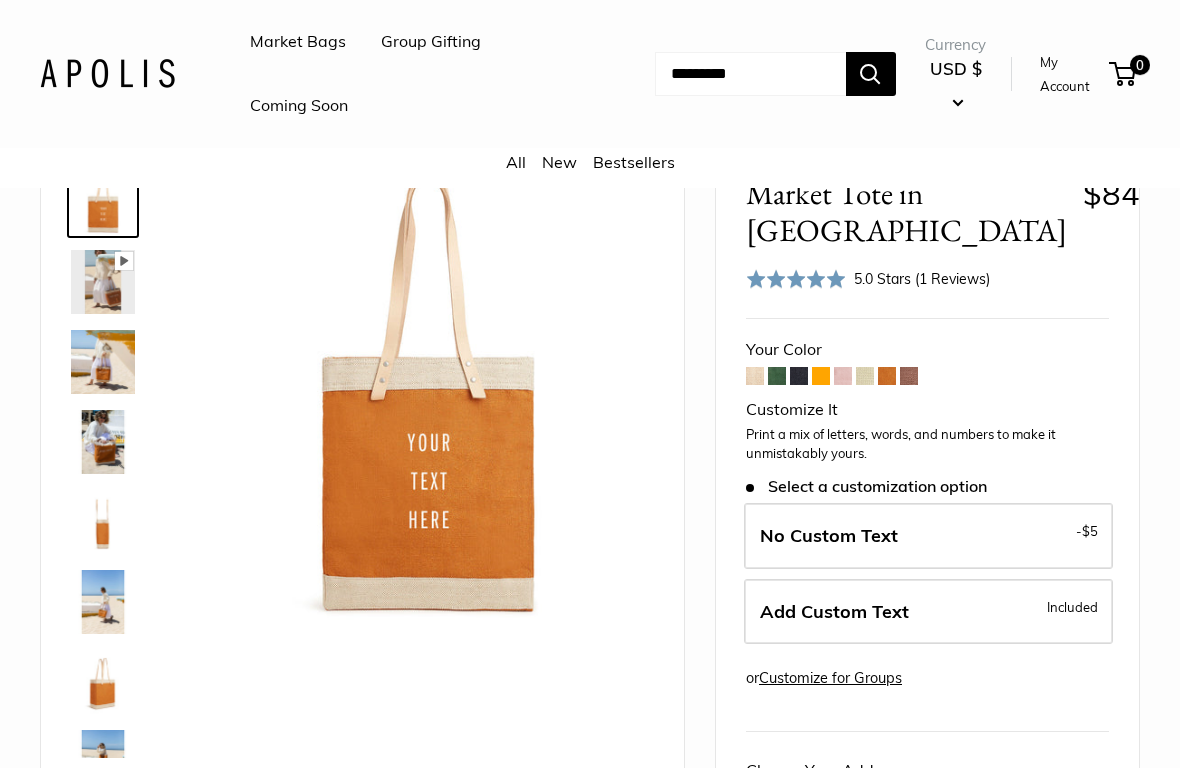 click at bounding box center [909, 376] 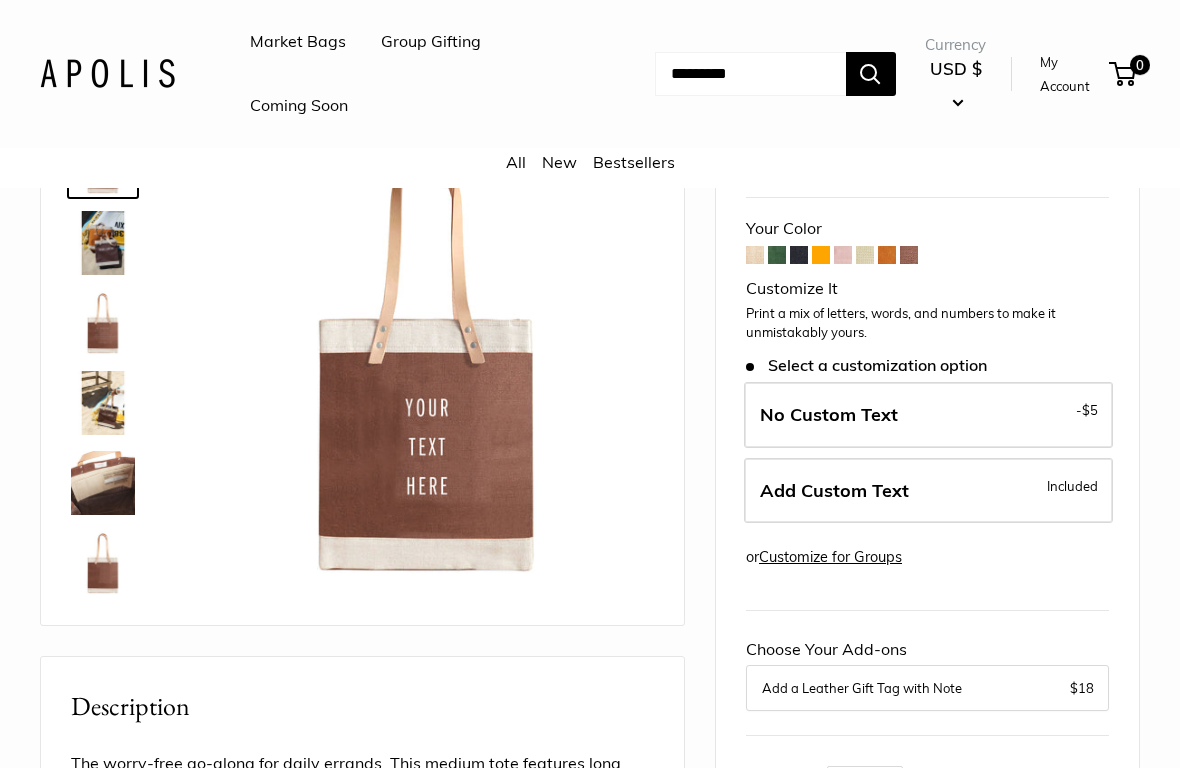 scroll, scrollTop: 140, scrollLeft: 0, axis: vertical 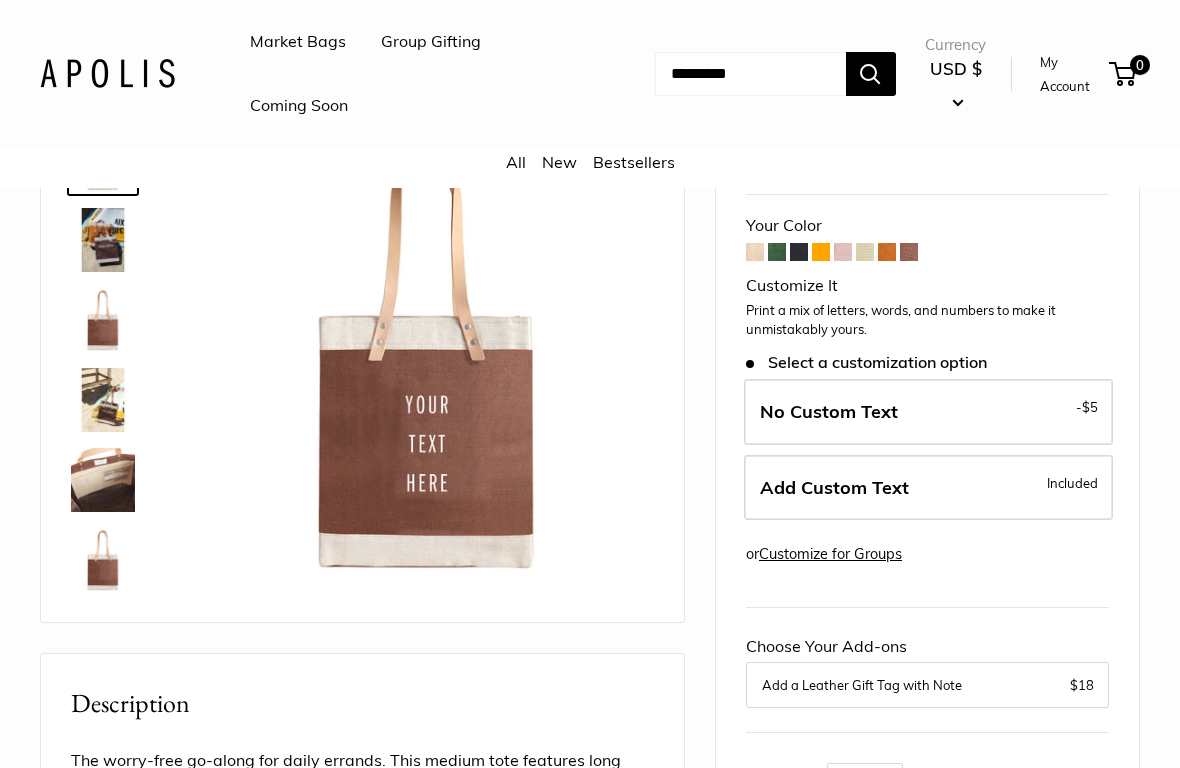 click at bounding box center (427, 354) 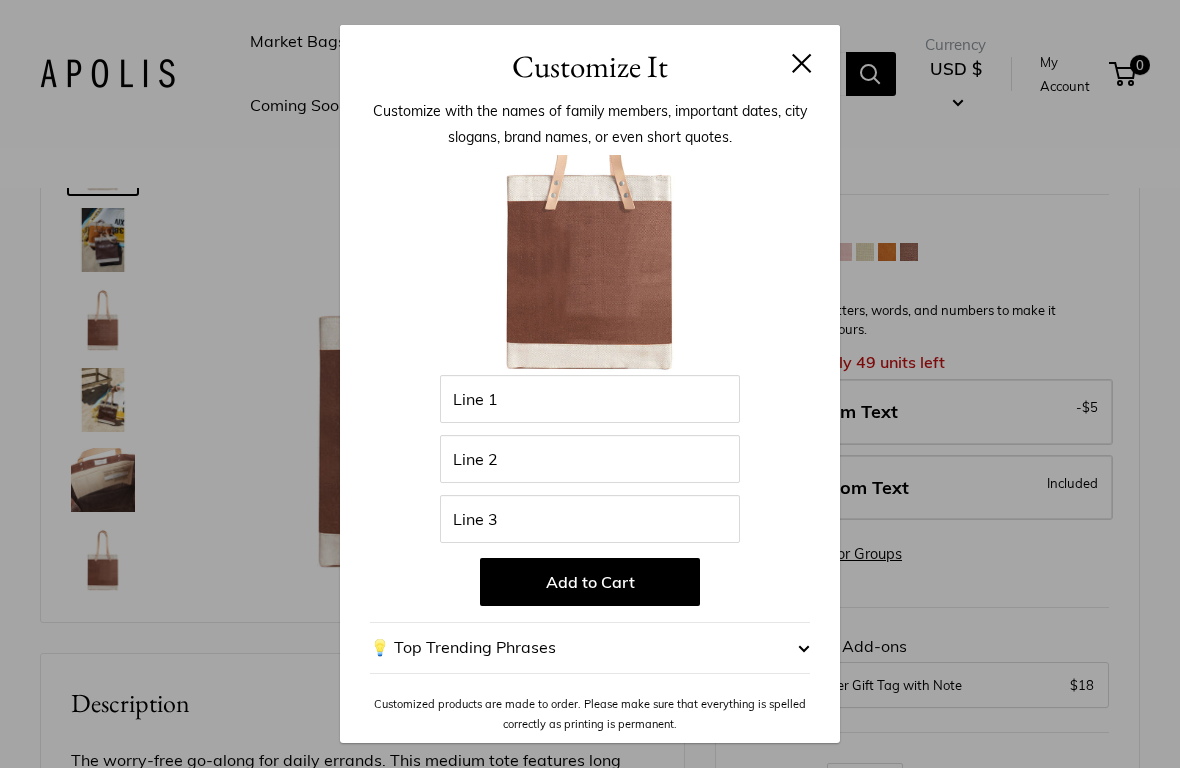 scroll, scrollTop: 270, scrollLeft: 0, axis: vertical 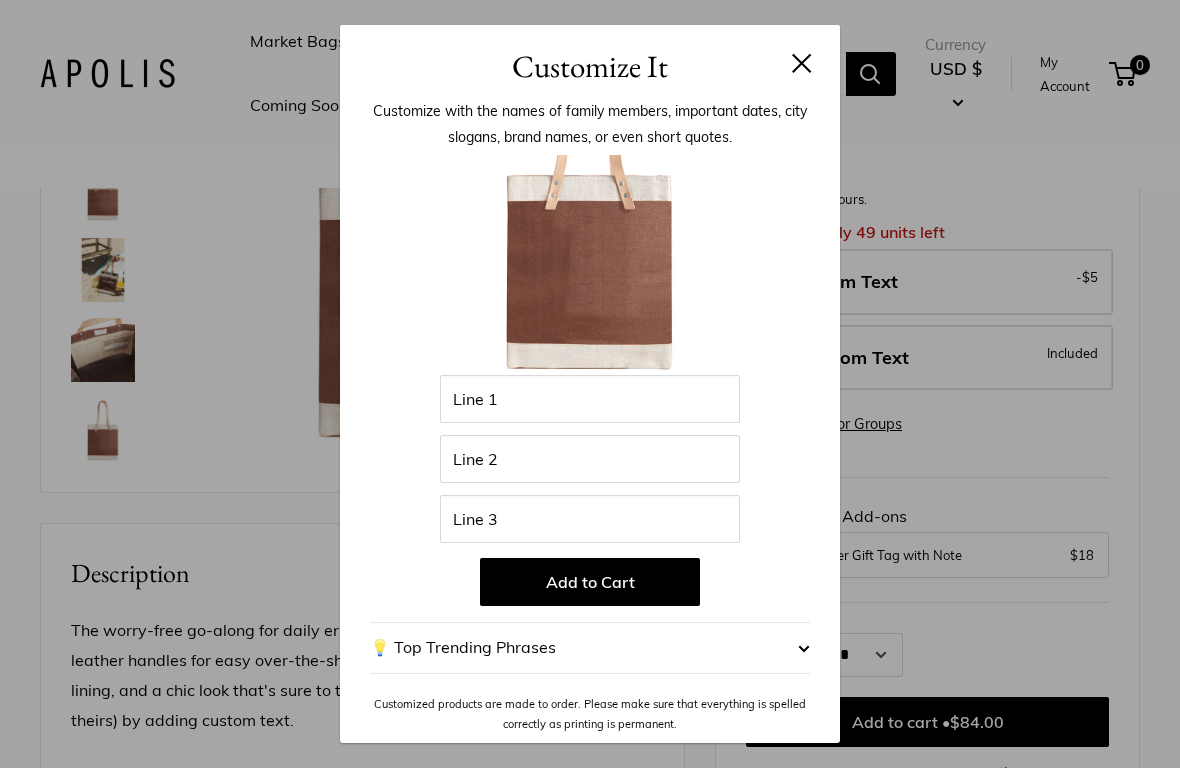click at bounding box center (590, 265) 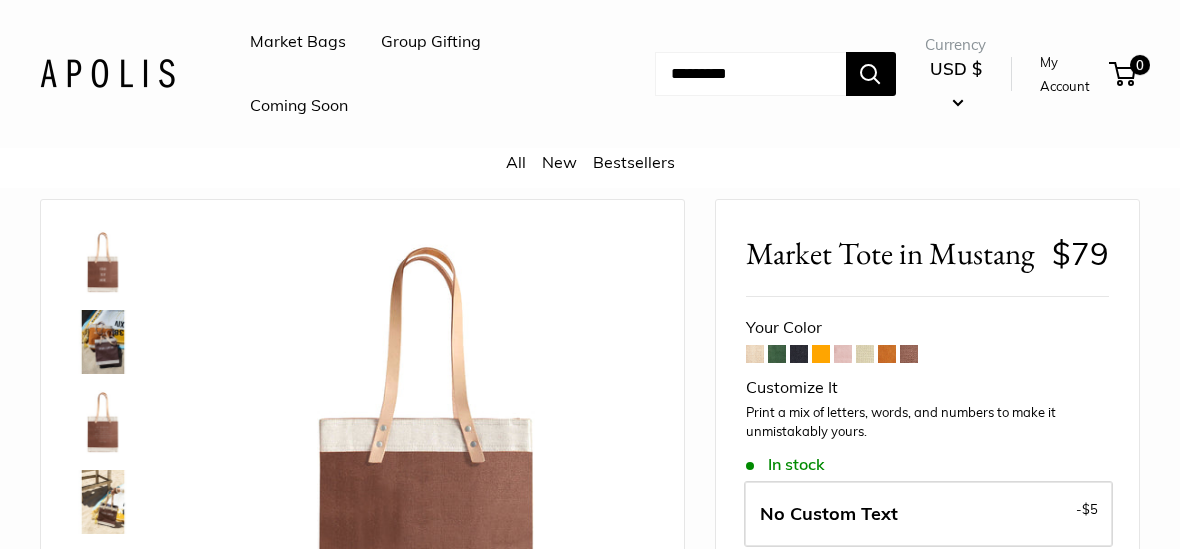 scroll, scrollTop: 0, scrollLeft: 0, axis: both 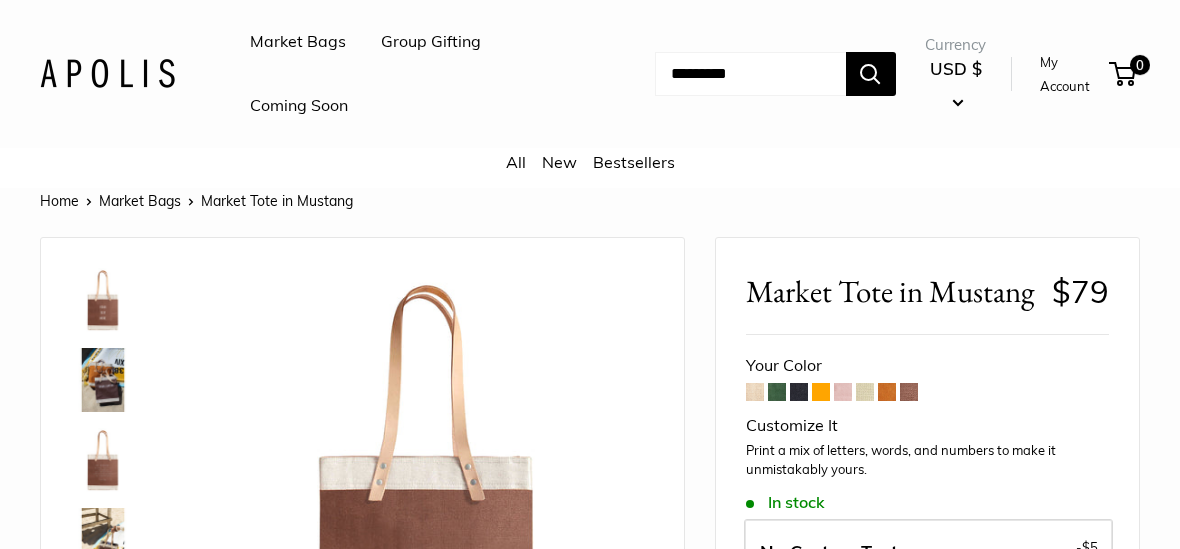 click at bounding box center [887, 392] 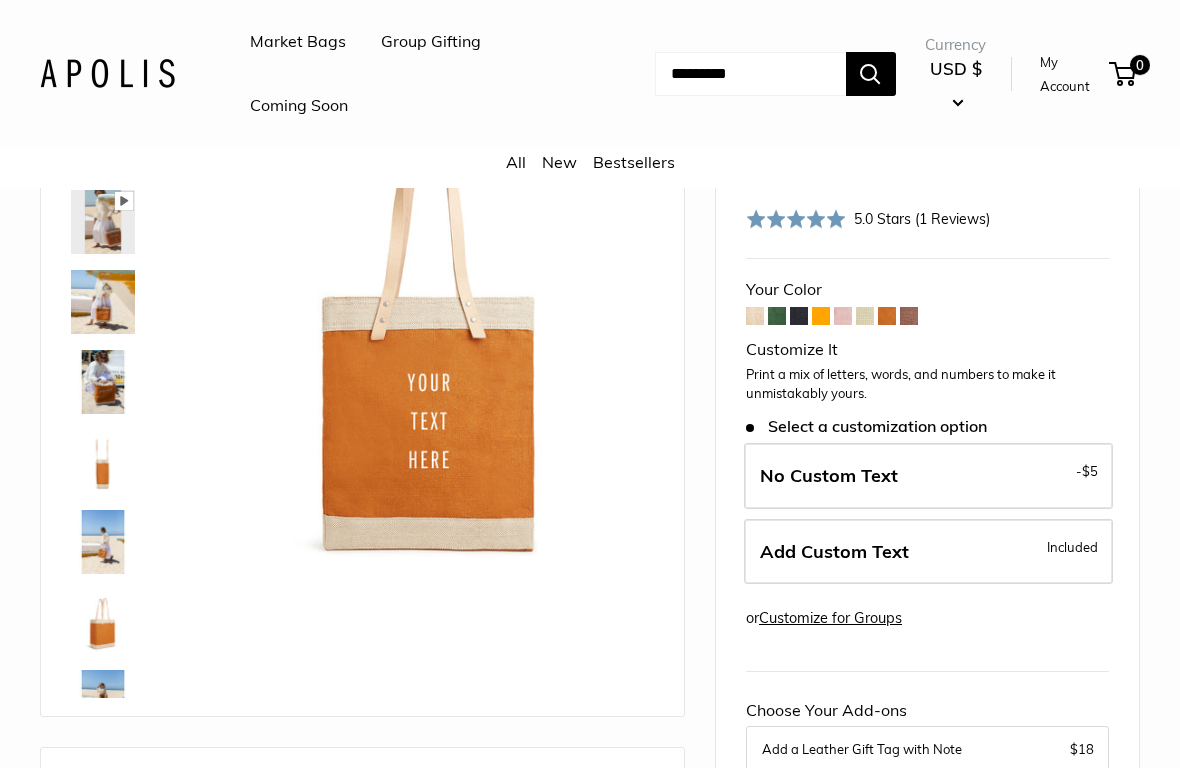 scroll, scrollTop: 162, scrollLeft: 0, axis: vertical 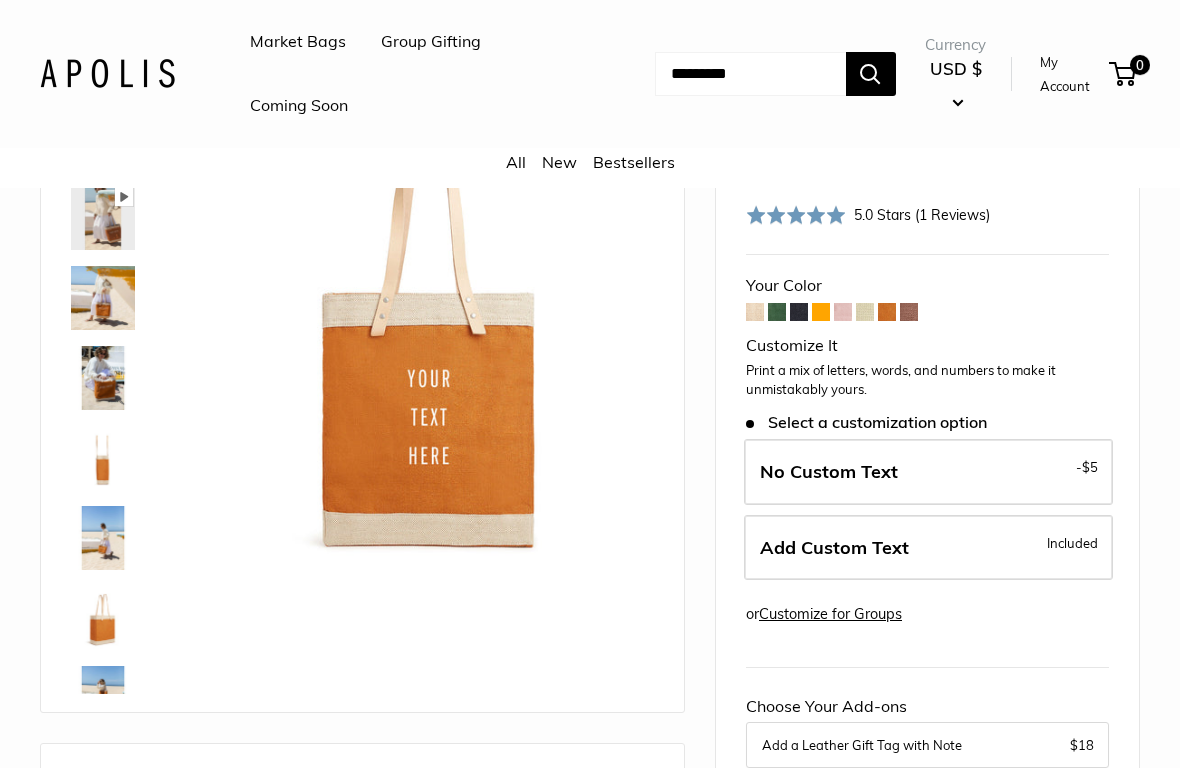 click at bounding box center (103, 298) 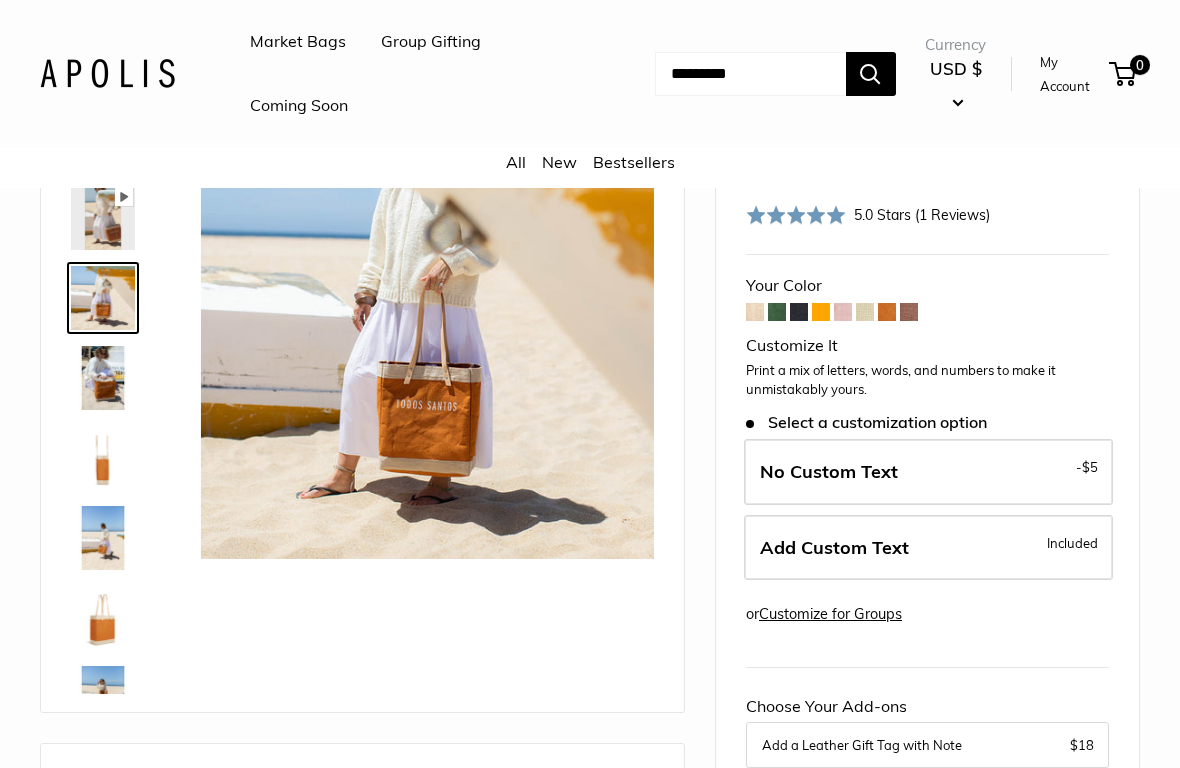 click at bounding box center (909, 312) 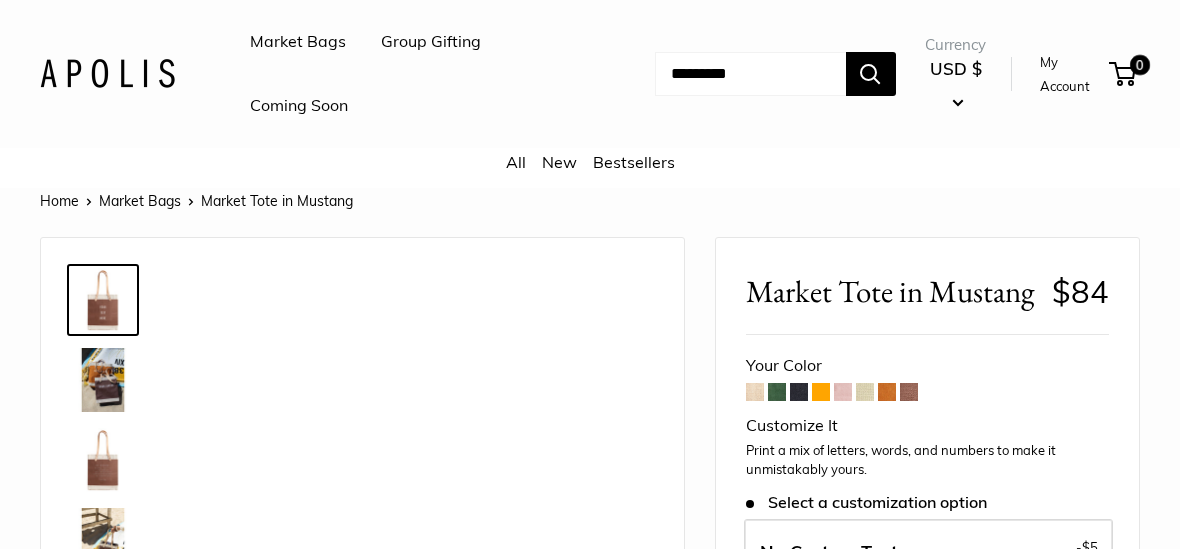 scroll, scrollTop: 0, scrollLeft: 0, axis: both 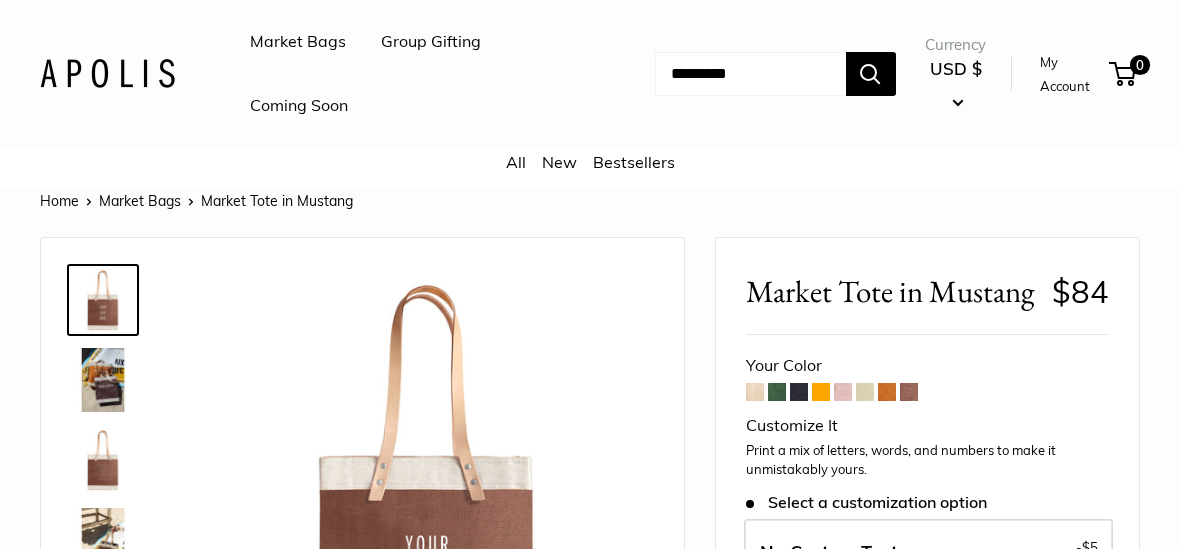 click at bounding box center [103, 380] 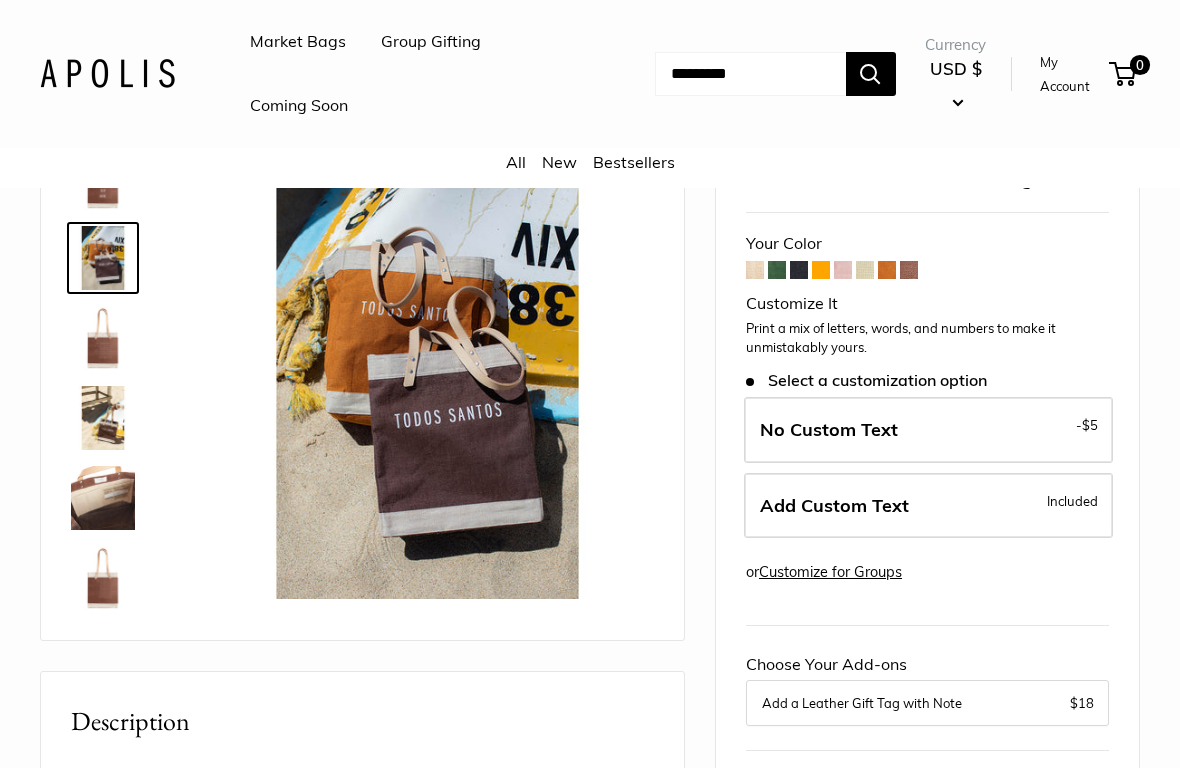 scroll, scrollTop: 122, scrollLeft: 0, axis: vertical 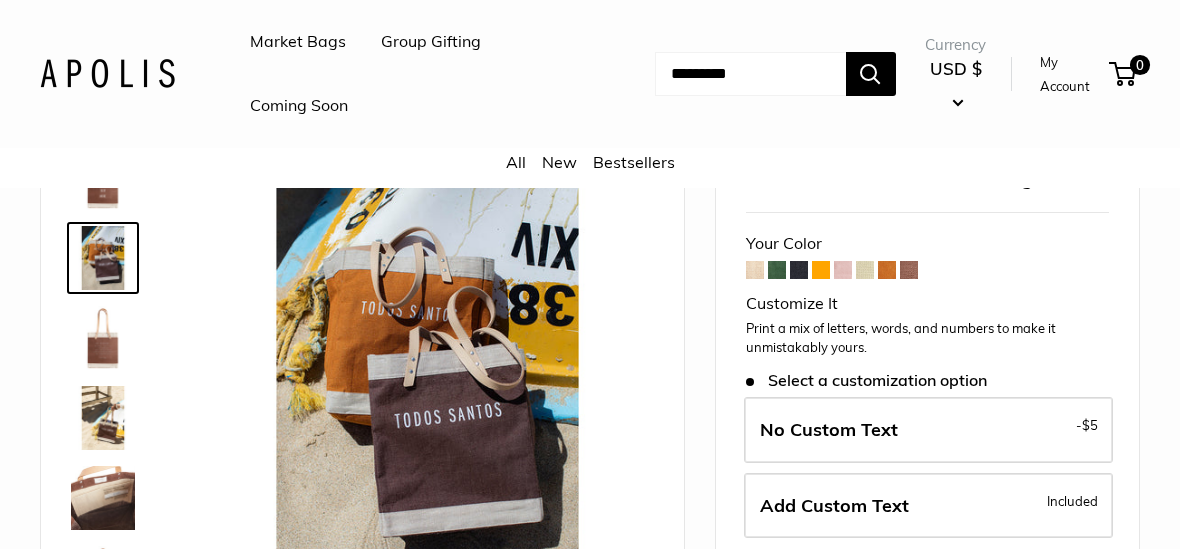 click at bounding box center [909, 270] 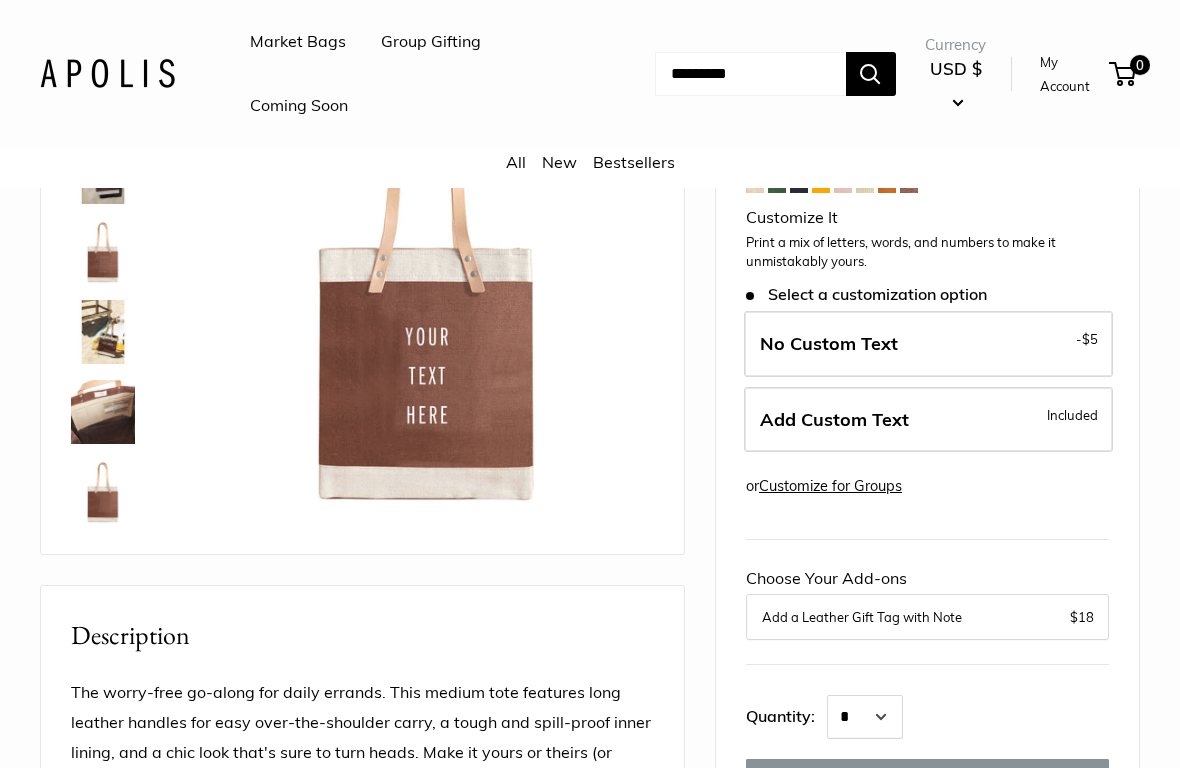 scroll, scrollTop: 206, scrollLeft: 0, axis: vertical 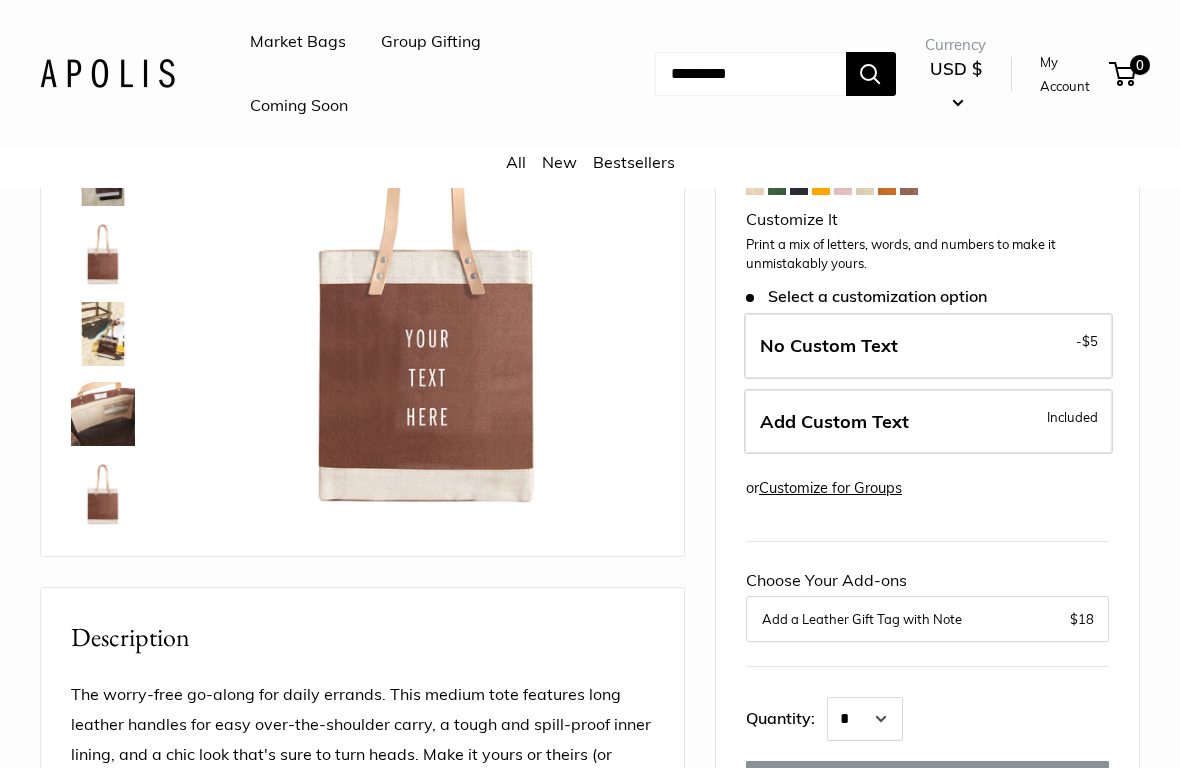 click at bounding box center [103, 494] 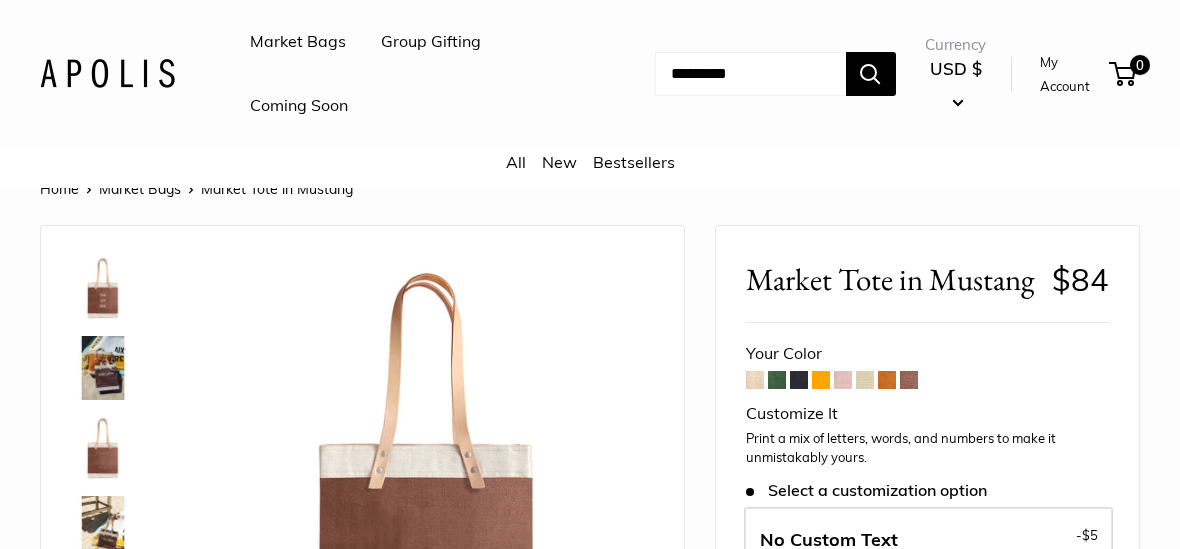 scroll, scrollTop: 0, scrollLeft: 0, axis: both 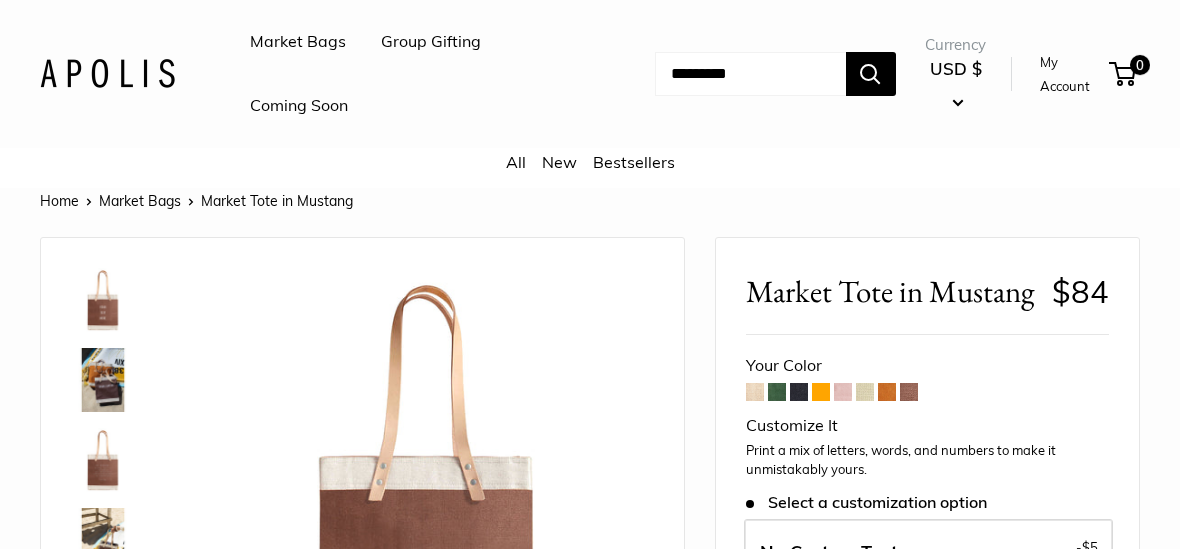 click at bounding box center (103, 460) 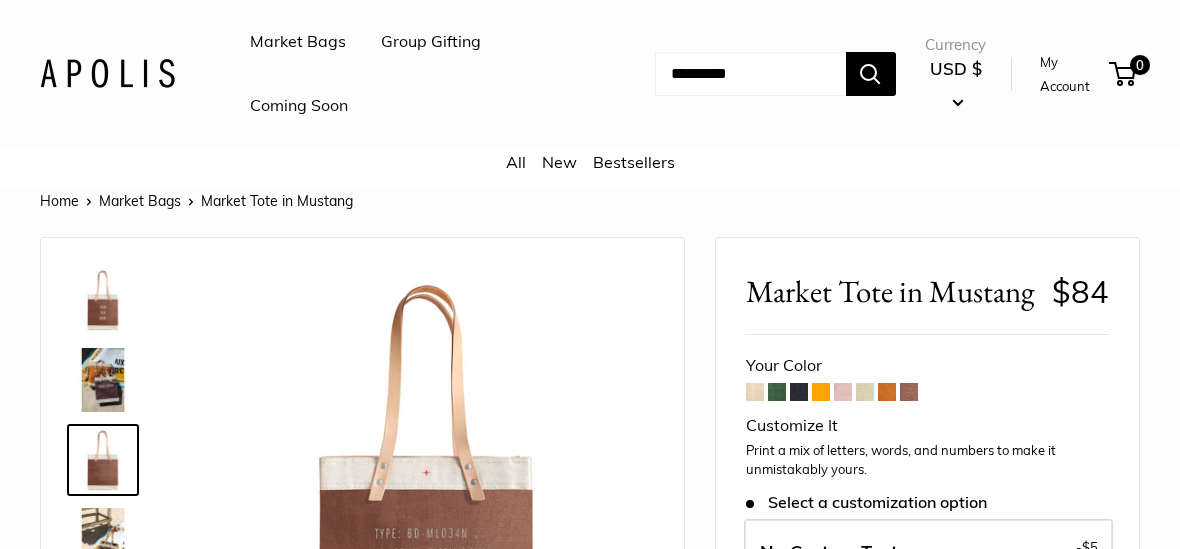 click at bounding box center (103, 540) 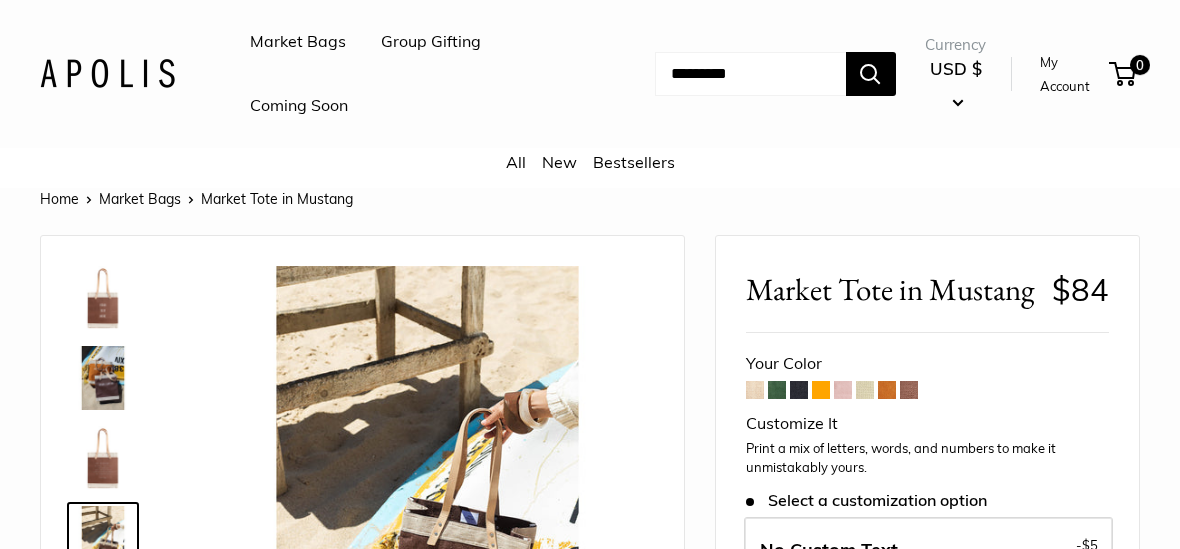 scroll, scrollTop: 0, scrollLeft: 0, axis: both 